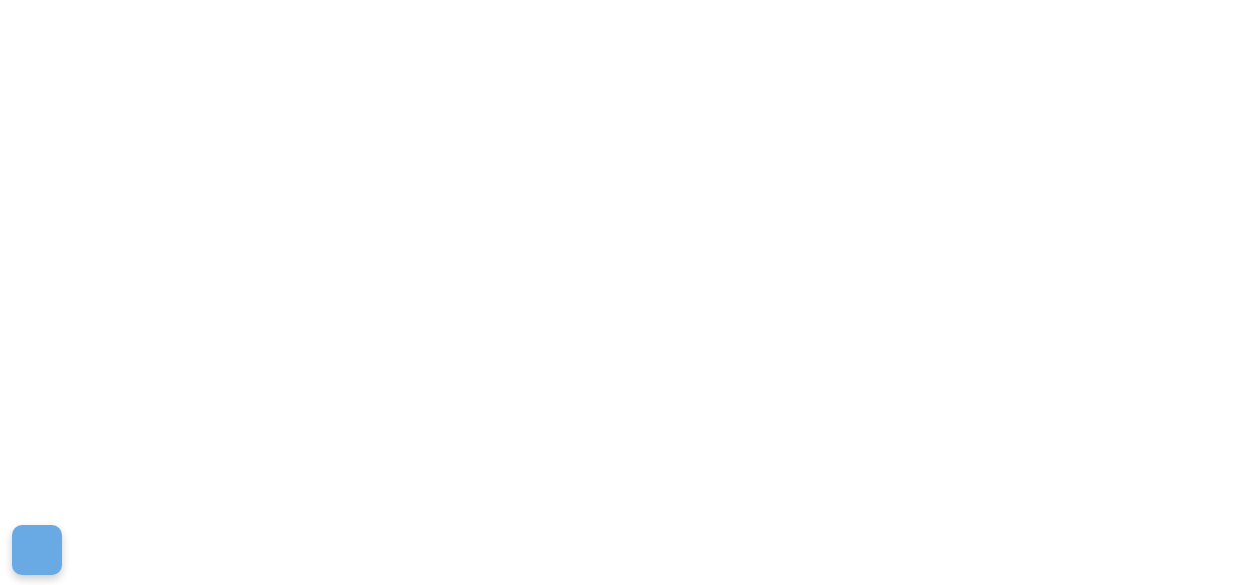scroll, scrollTop: 0, scrollLeft: 0, axis: both 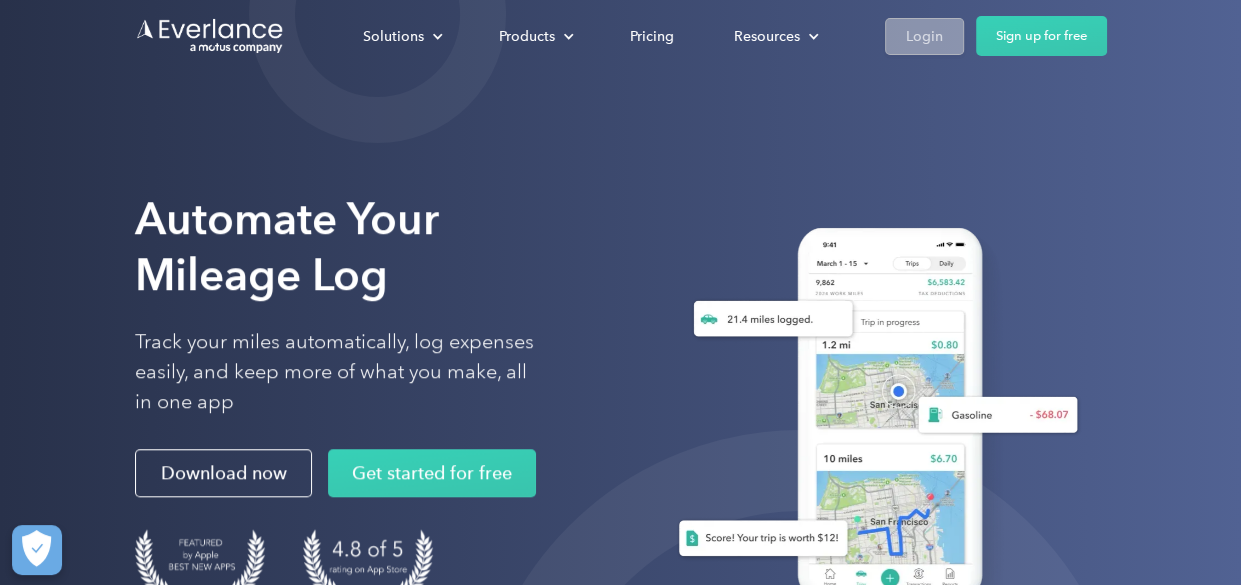 click on "Login" at bounding box center (924, 36) 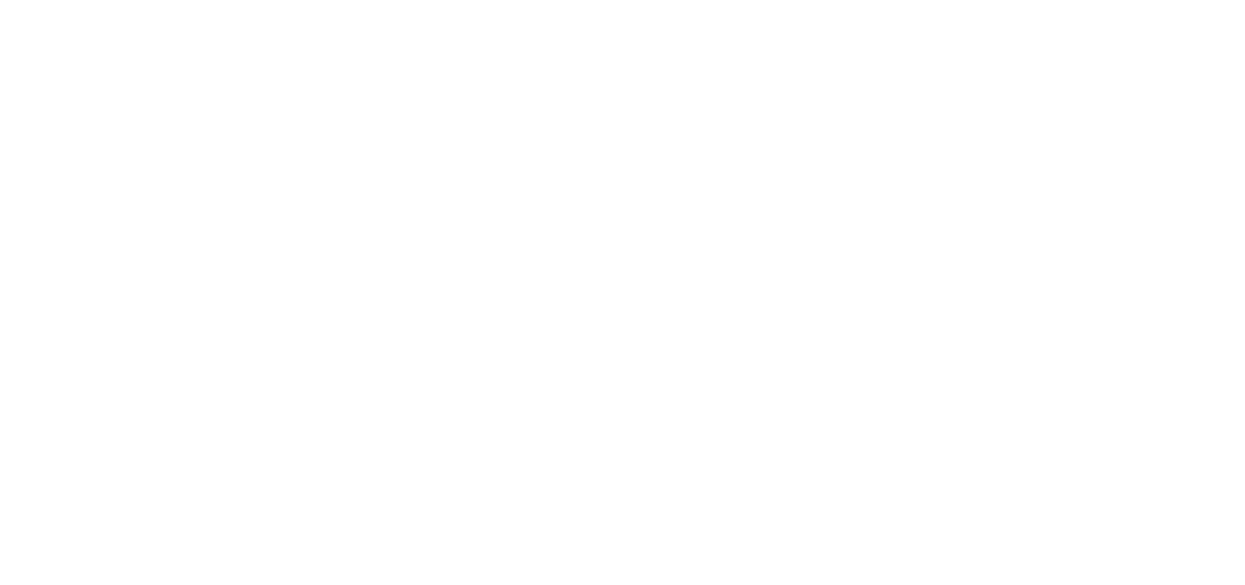scroll, scrollTop: 0, scrollLeft: 0, axis: both 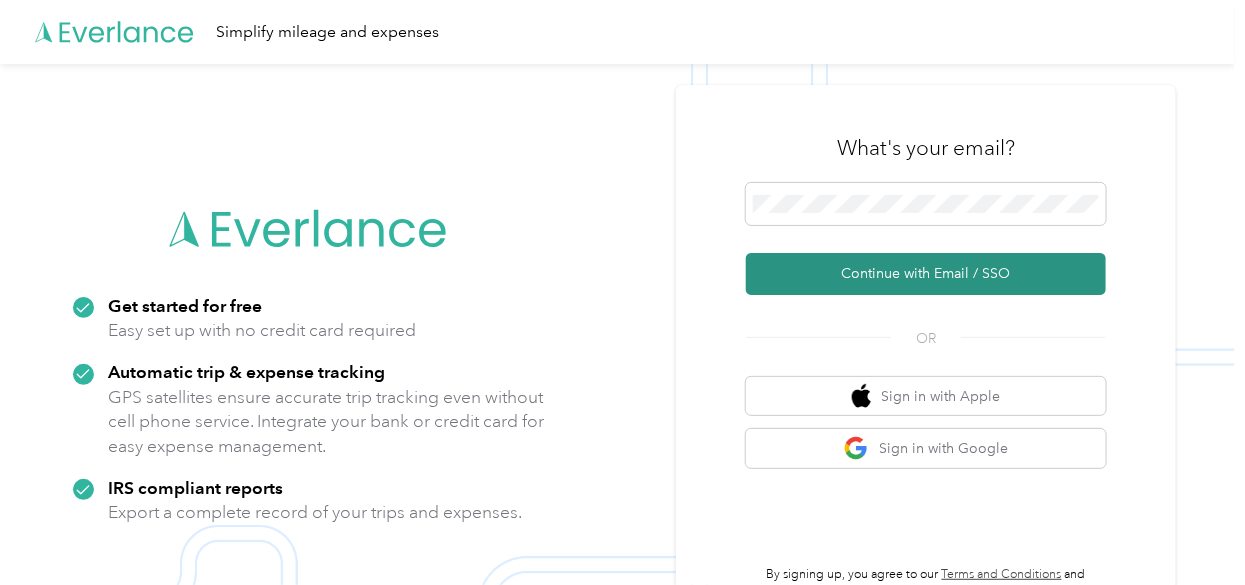 click on "Continue with Email / SSO" at bounding box center (926, 274) 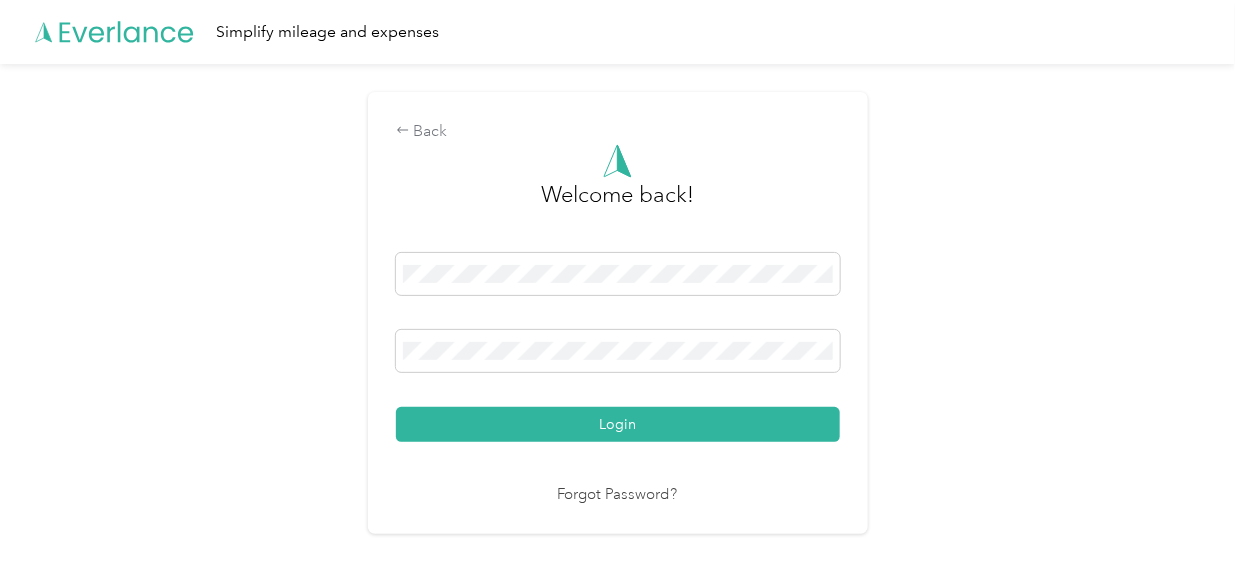 click on "Login" at bounding box center [618, 347] 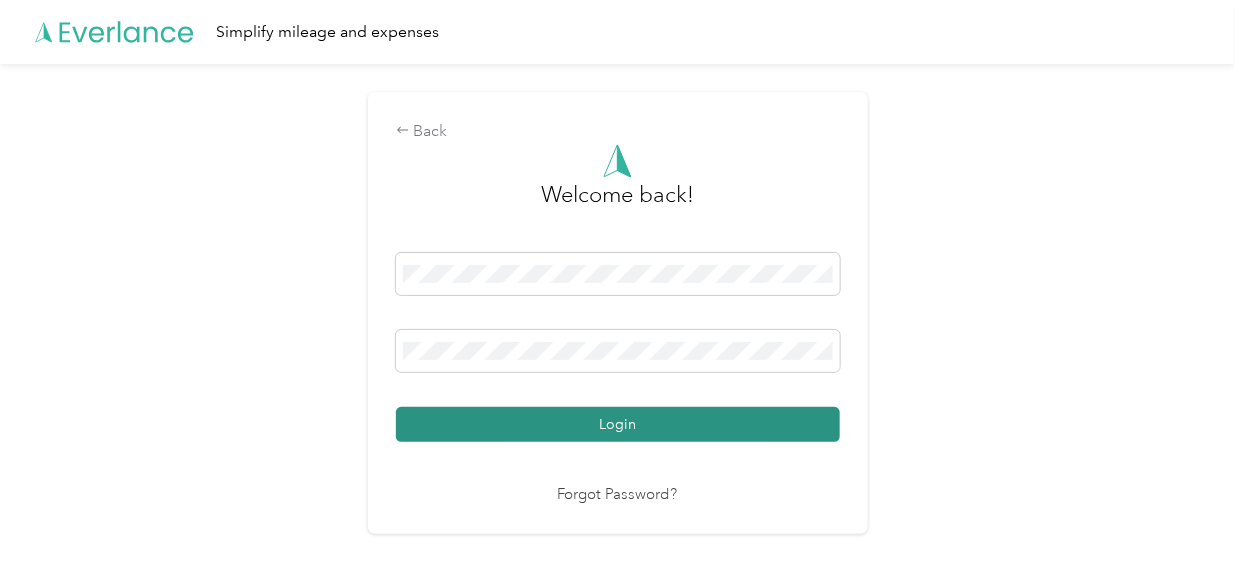 click on "Login" at bounding box center (618, 424) 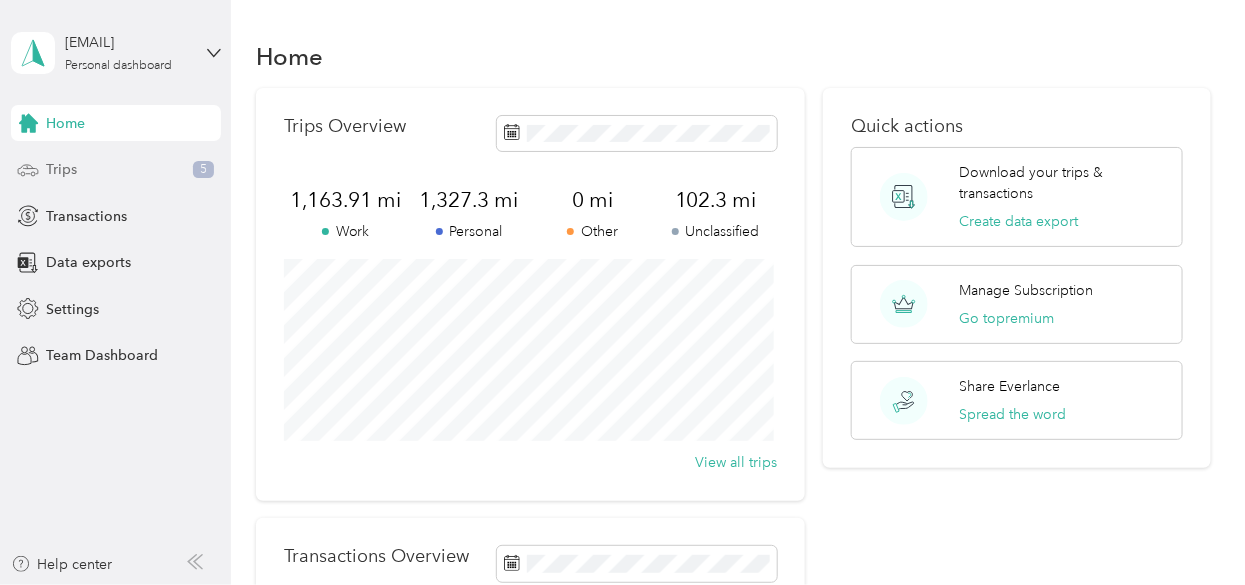 click on "Trips 5" at bounding box center (116, 170) 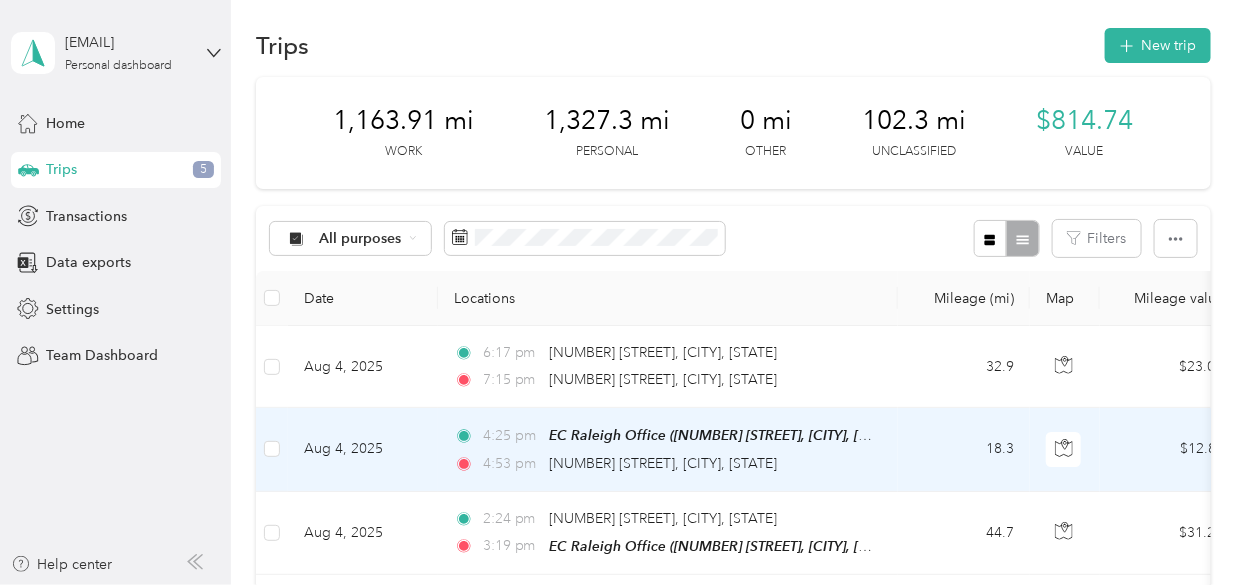scroll, scrollTop: 0, scrollLeft: 0, axis: both 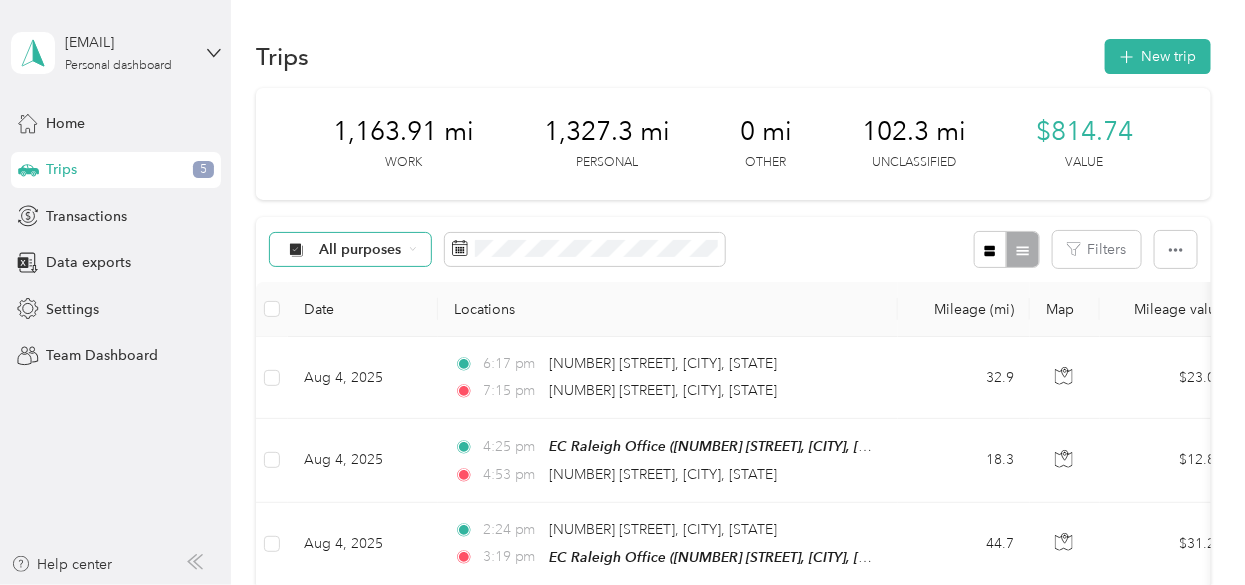 click 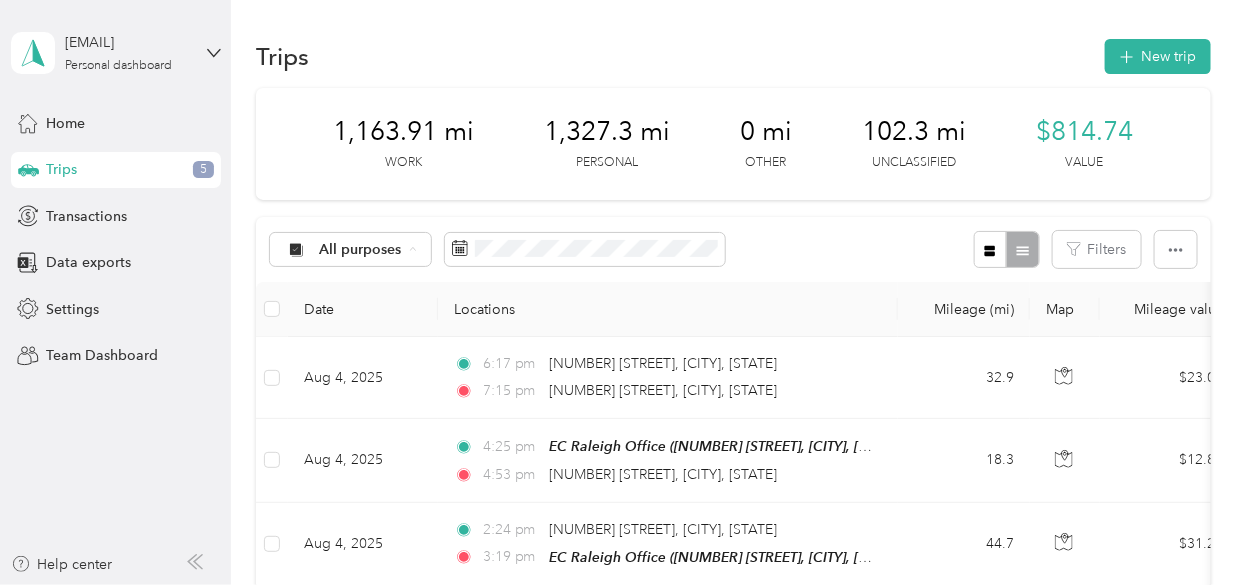 click on "Unclassified" at bounding box center (368, 320) 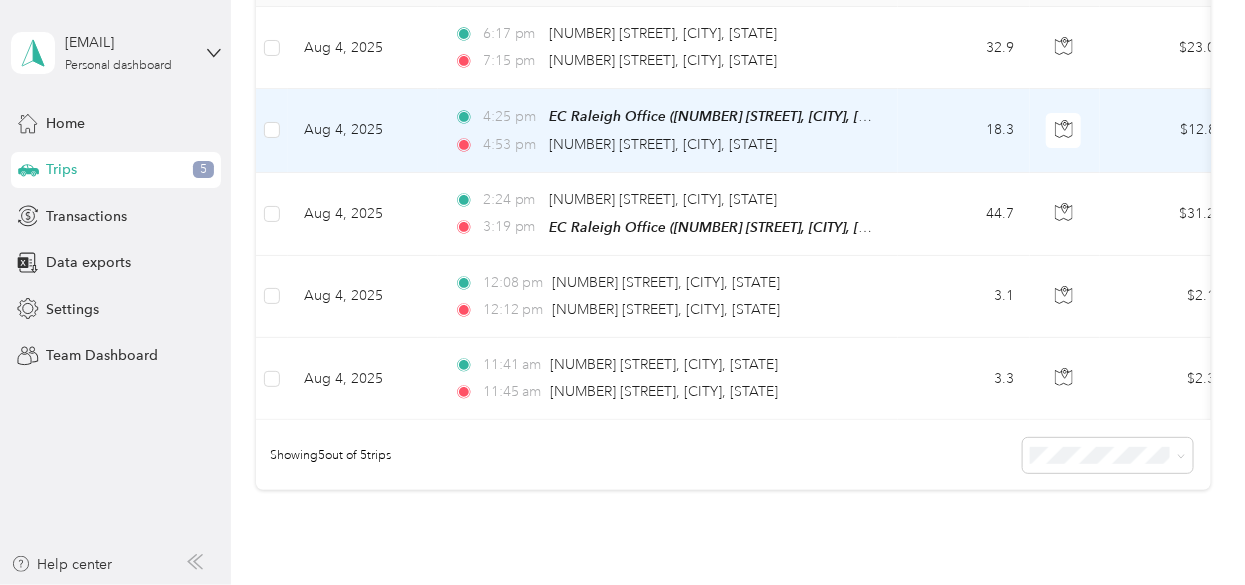 scroll, scrollTop: 333, scrollLeft: 0, axis: vertical 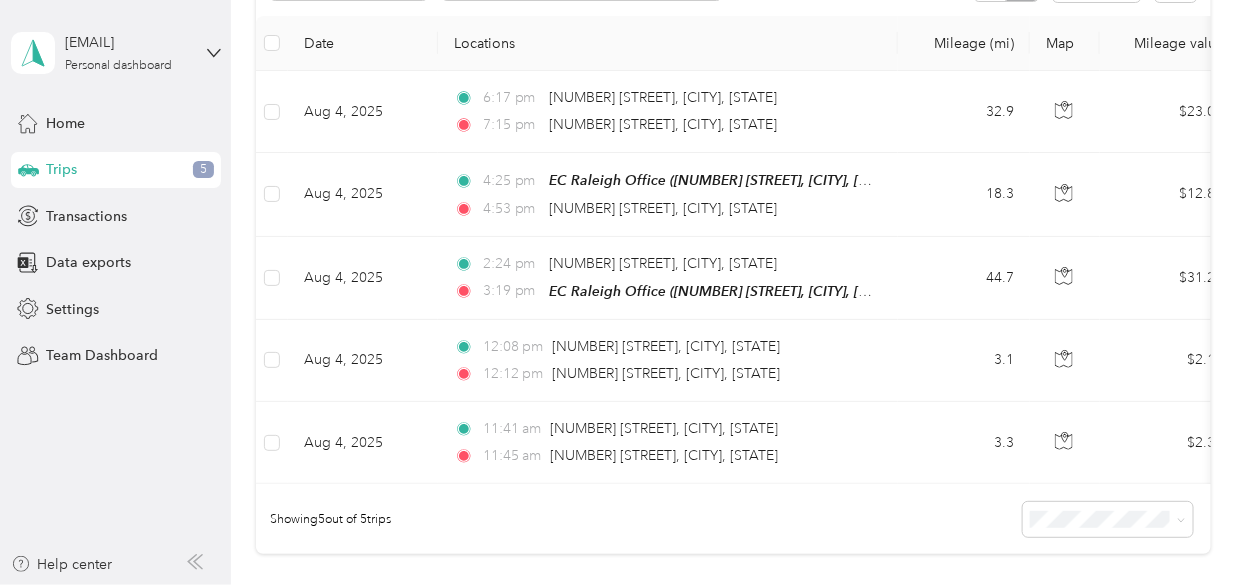 click on "Trips 5" at bounding box center [116, 170] 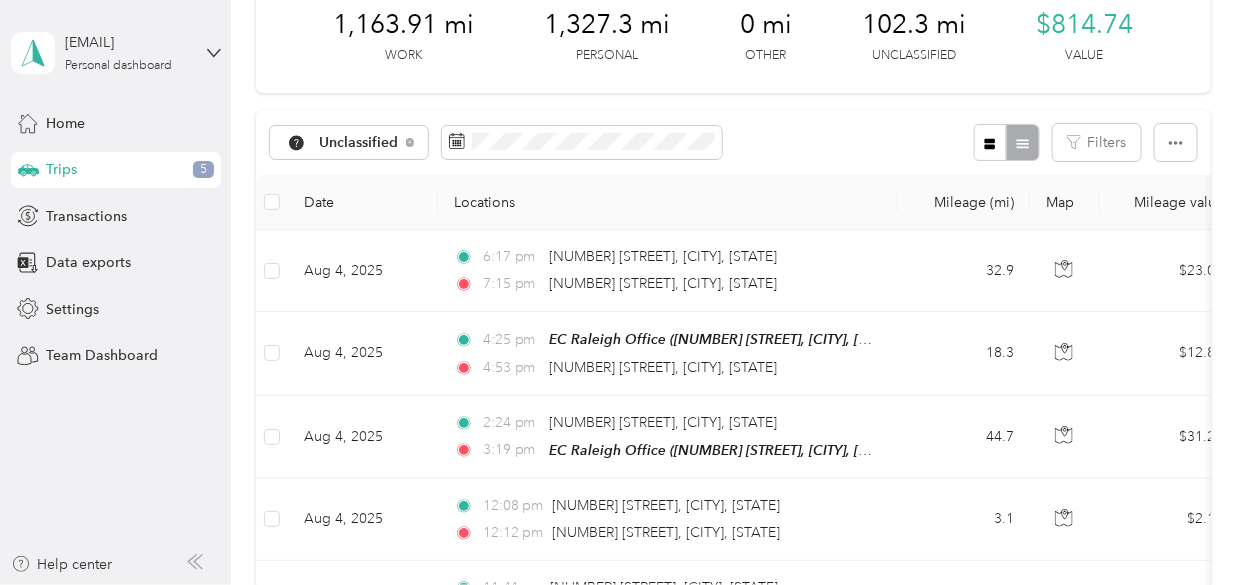 scroll, scrollTop: 0, scrollLeft: 0, axis: both 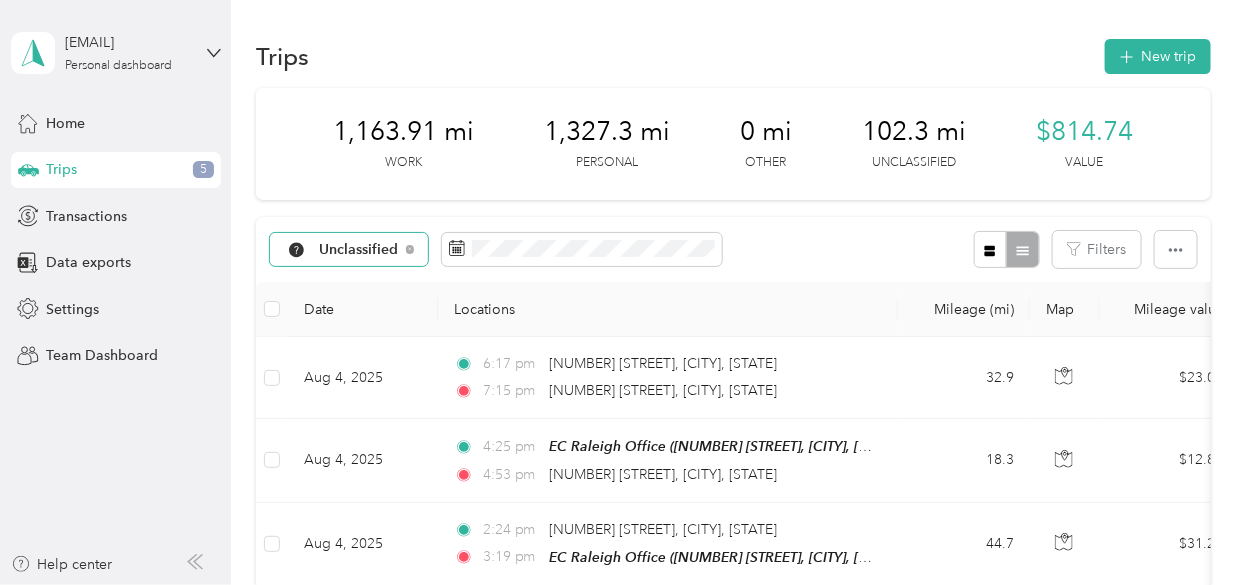 click on "Unclassified" at bounding box center [359, 250] 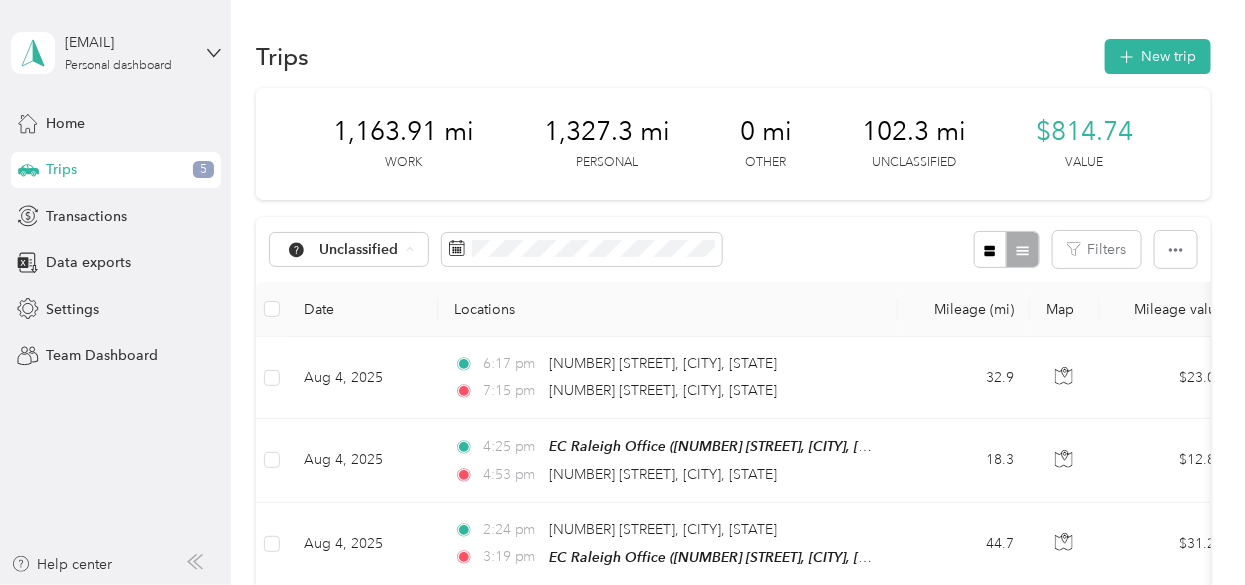 click on "Work" at bounding box center [372, 355] 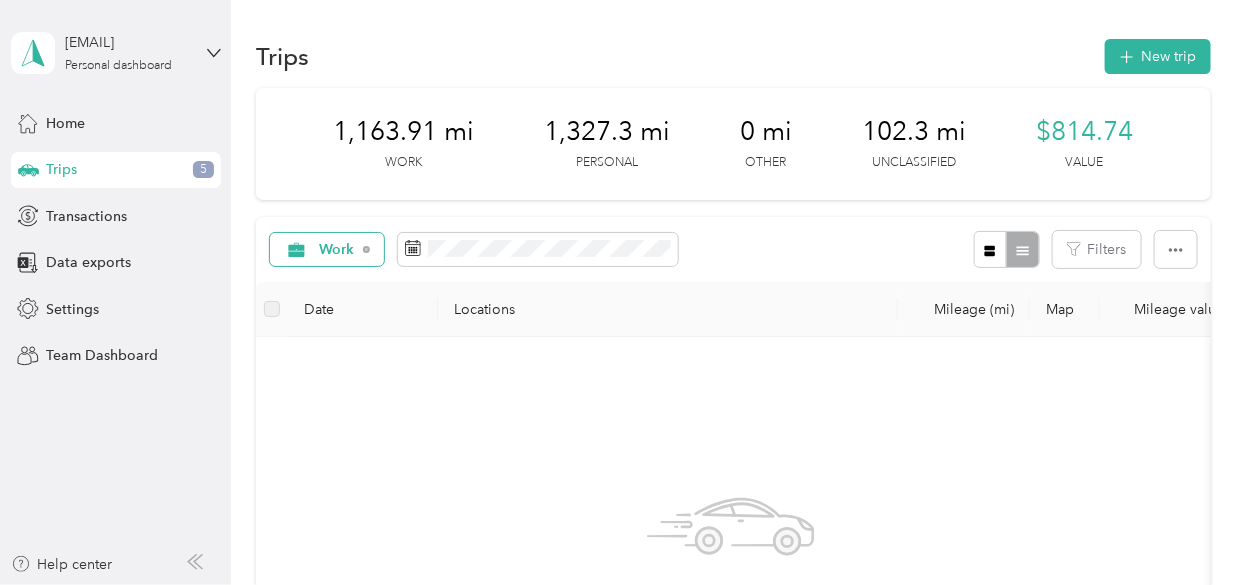 click on "Work" at bounding box center (337, 250) 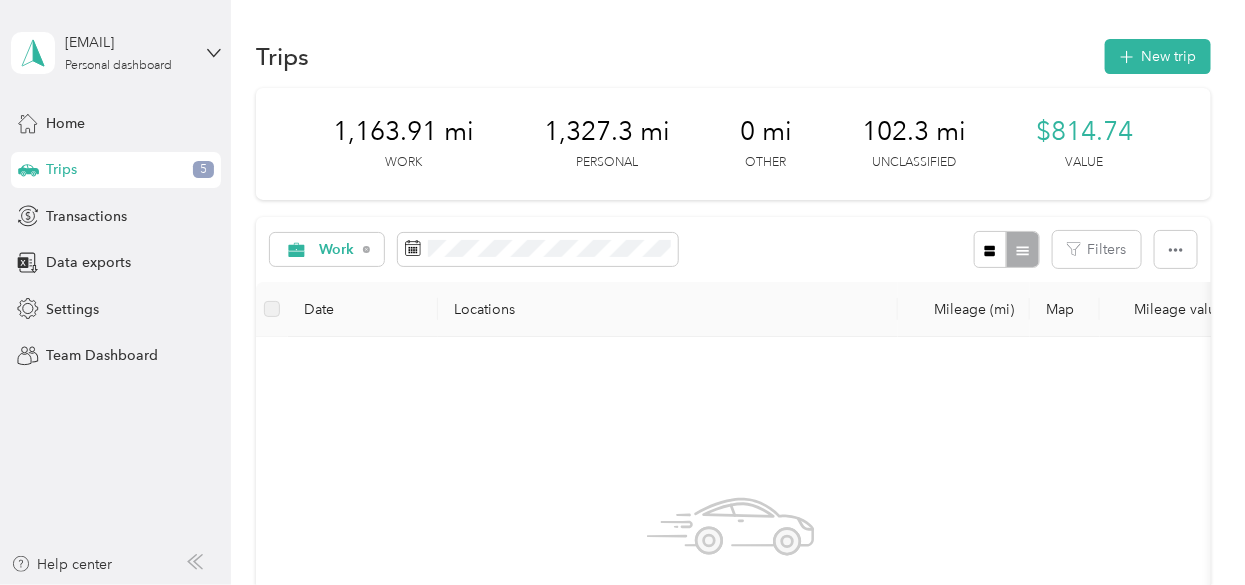 click on "Work" at bounding box center [351, 416] 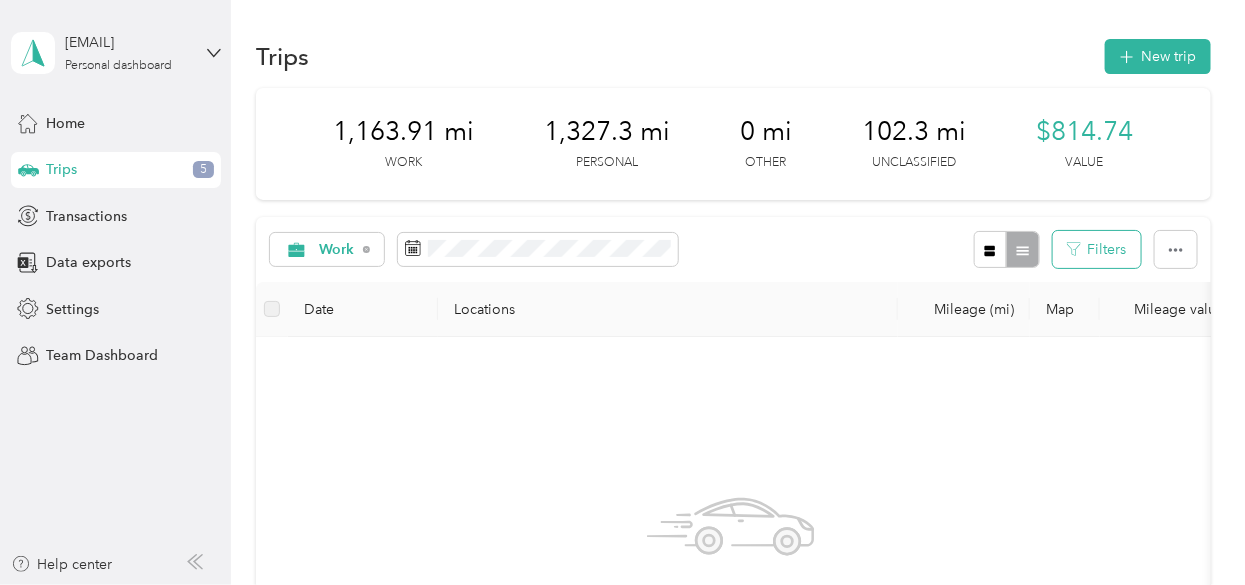 click on "Filters" at bounding box center [1097, 249] 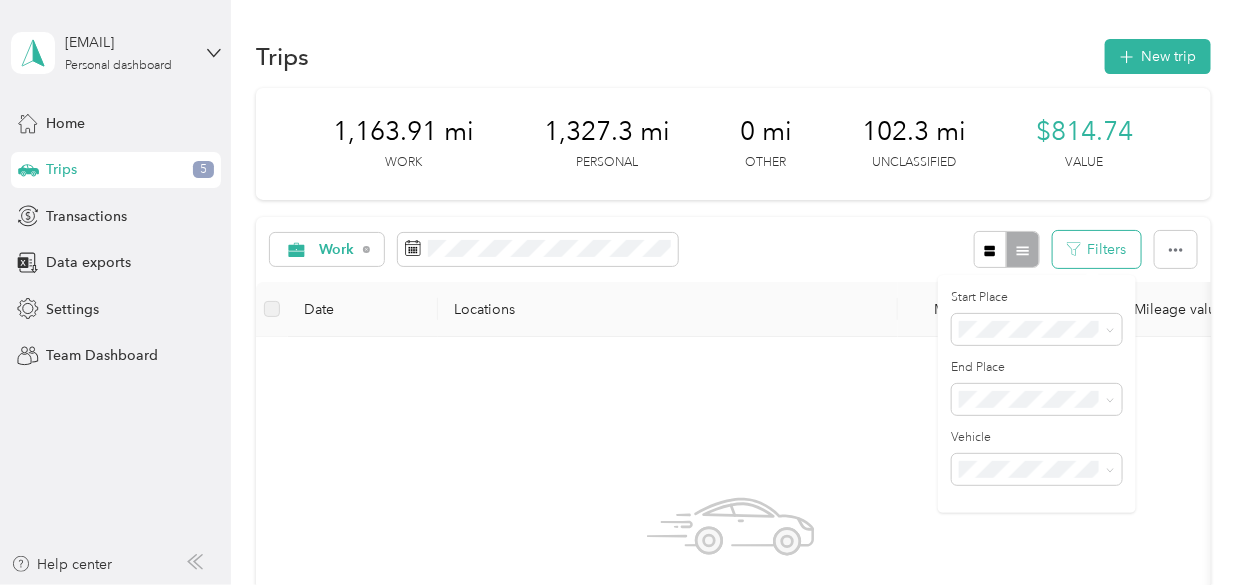 click on "Filters" at bounding box center (1097, 249) 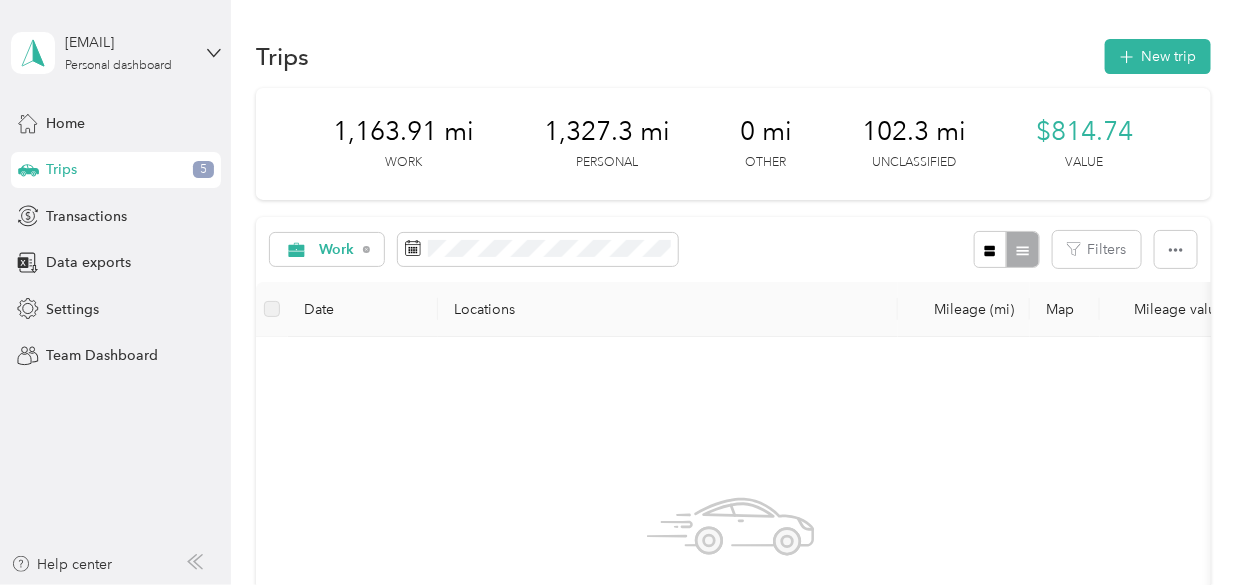 click on "Trips 5" at bounding box center [116, 170] 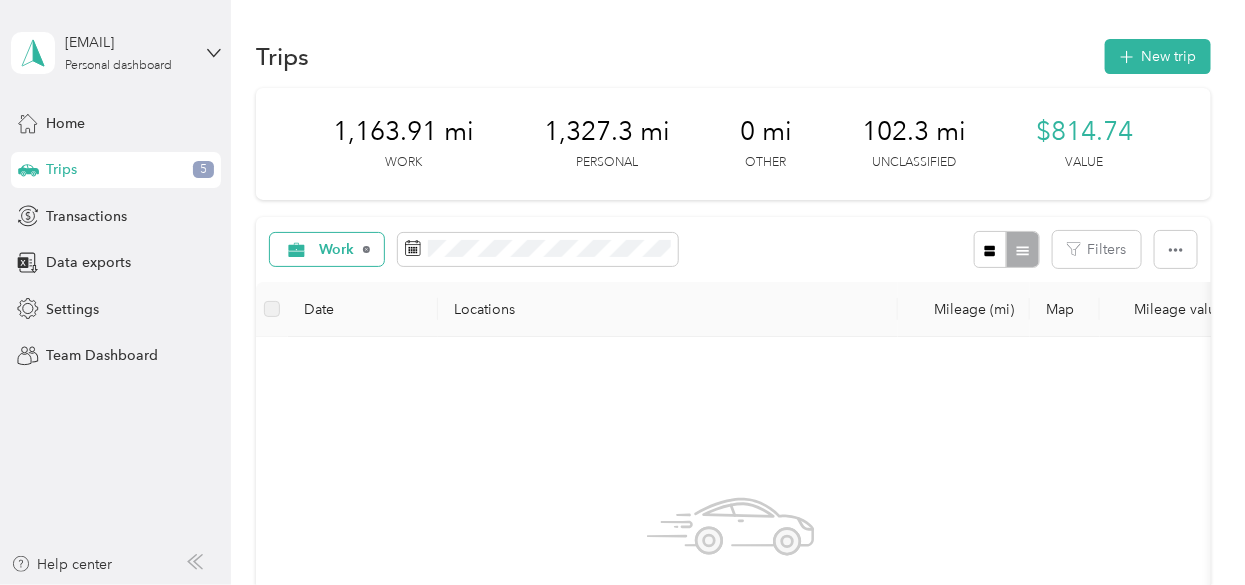 click 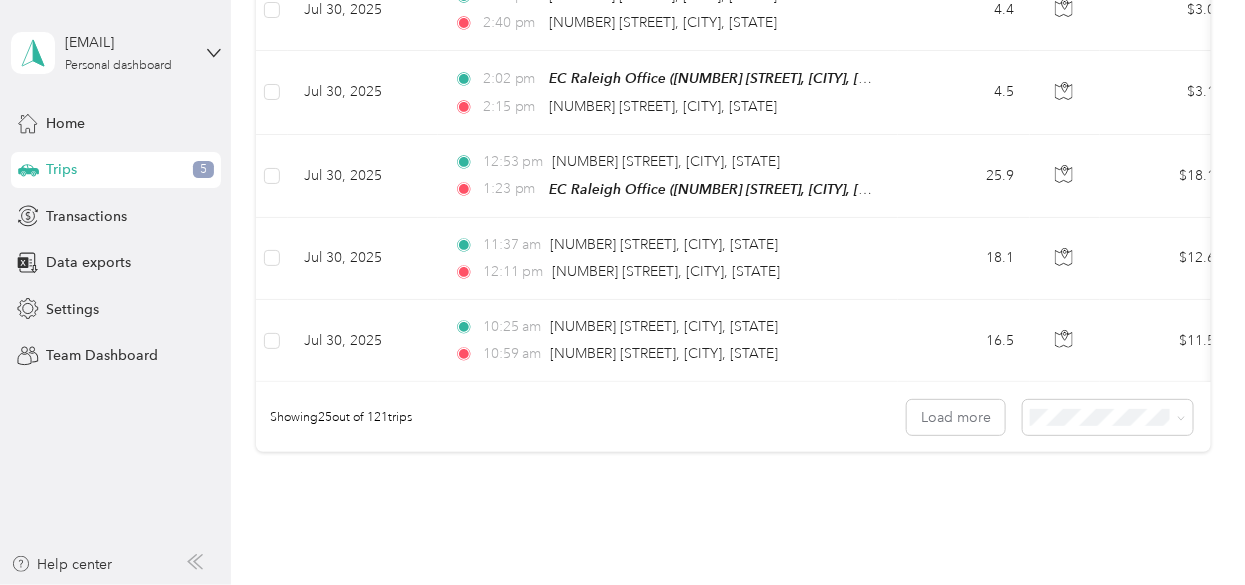 scroll, scrollTop: 2162, scrollLeft: 0, axis: vertical 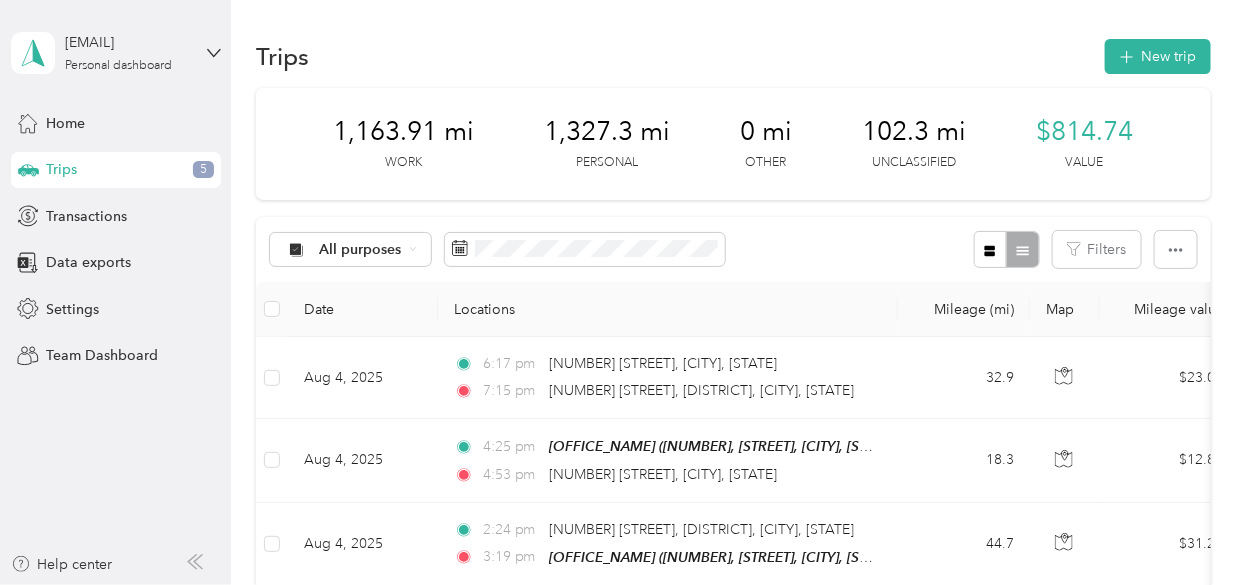 click on "Trips 5" at bounding box center (116, 170) 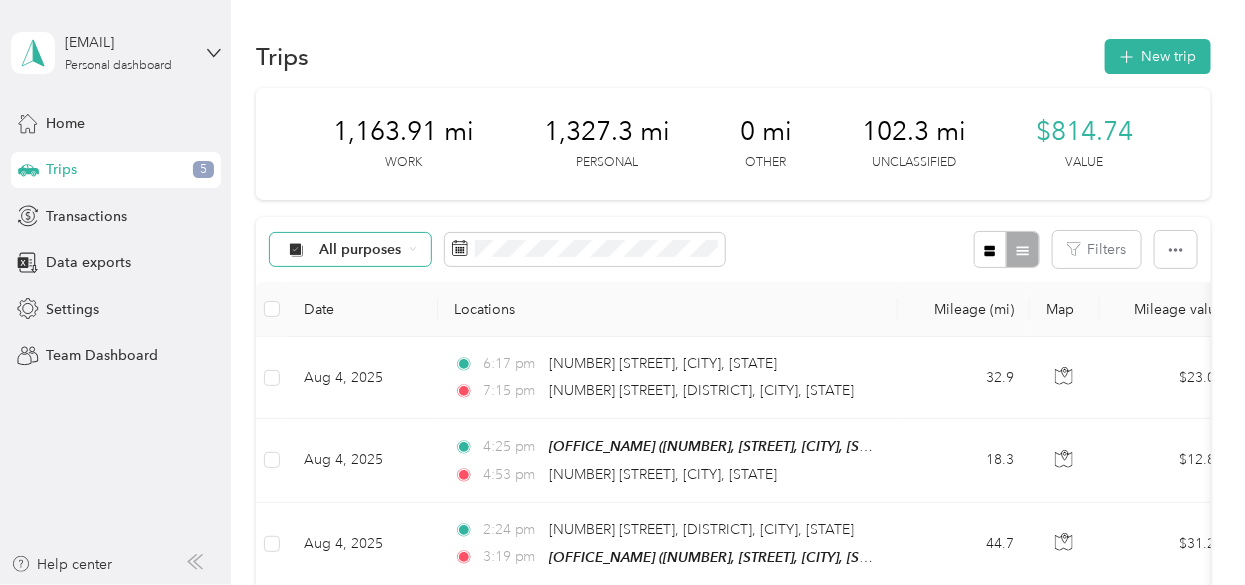 click on "All purposes" at bounding box center (351, 250) 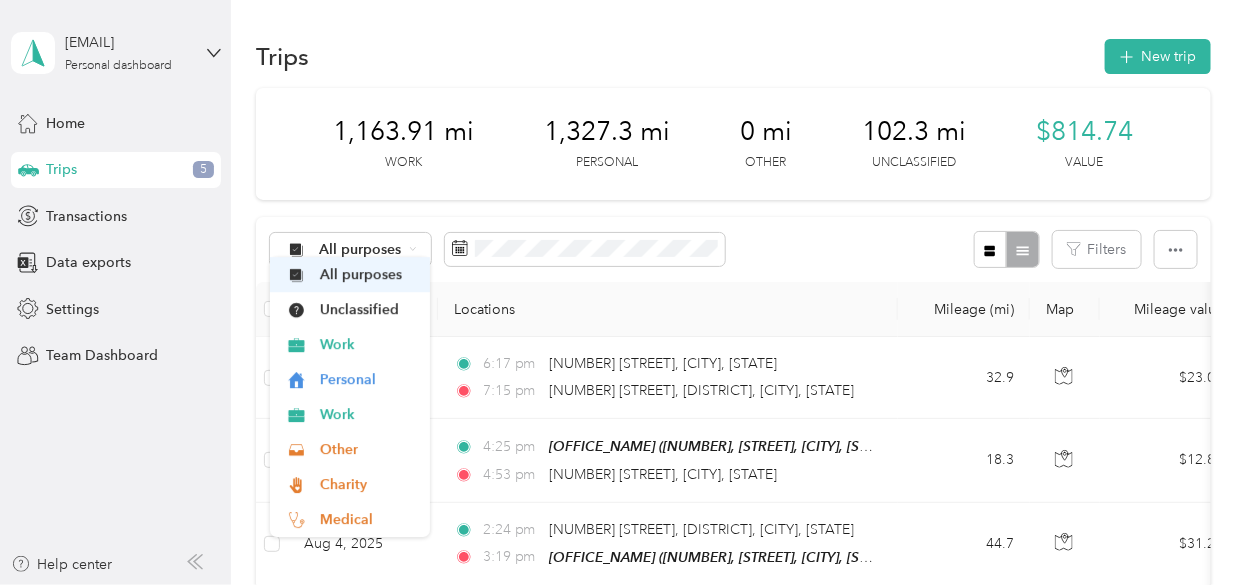 click on "All purposes" at bounding box center [350, 274] 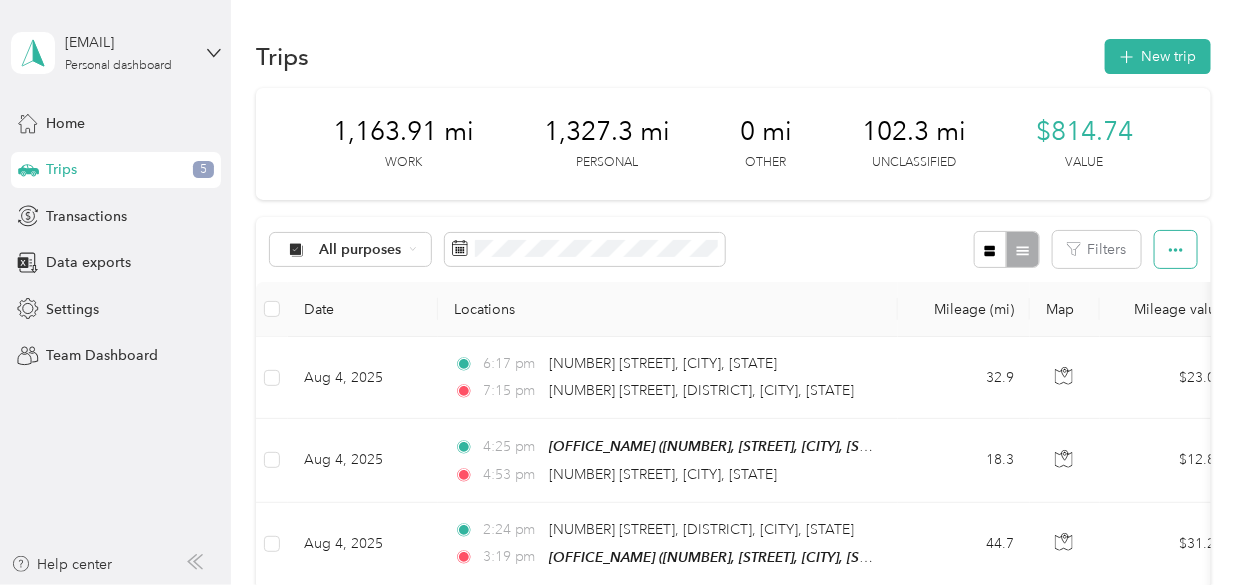 click 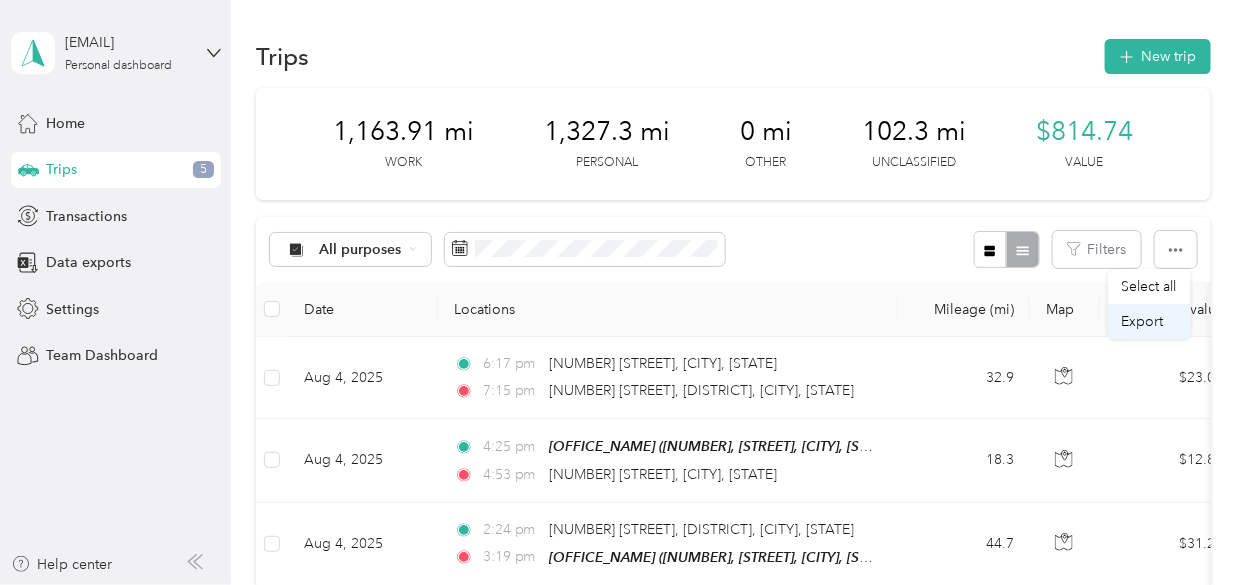 click on "Export" at bounding box center (1143, 321) 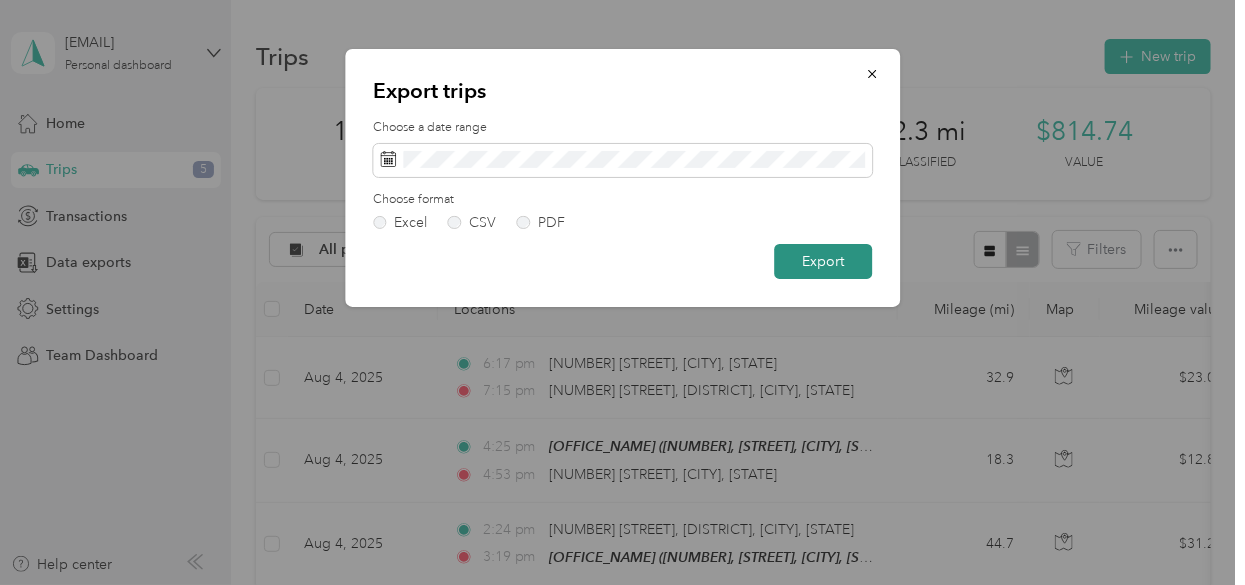 click on "Export" at bounding box center [823, 261] 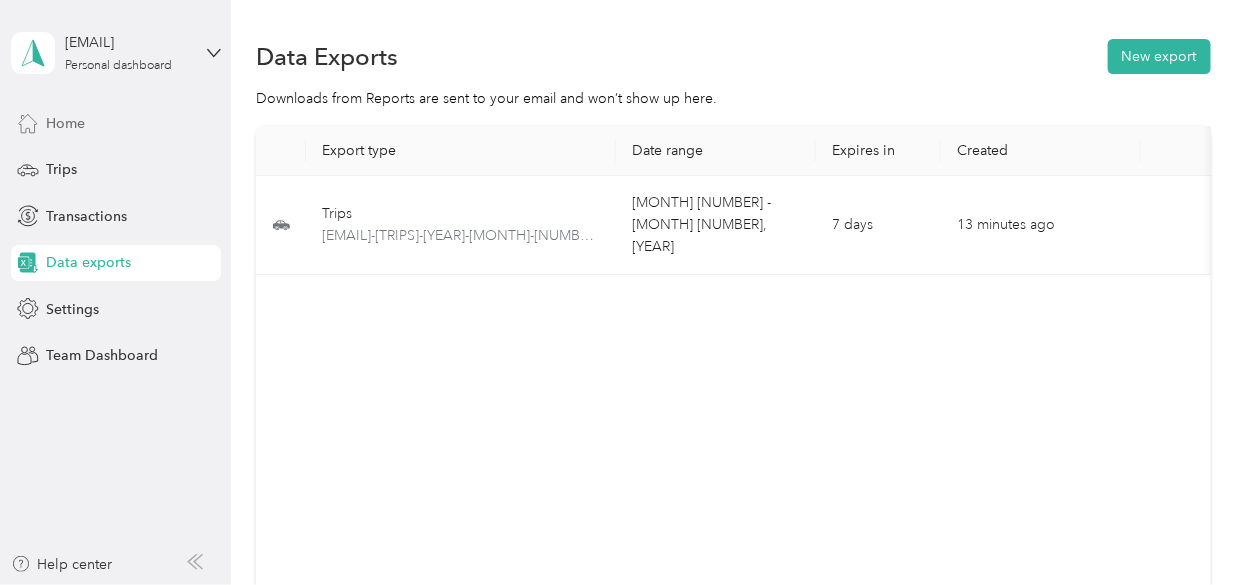 click on "Home" at bounding box center (65, 123) 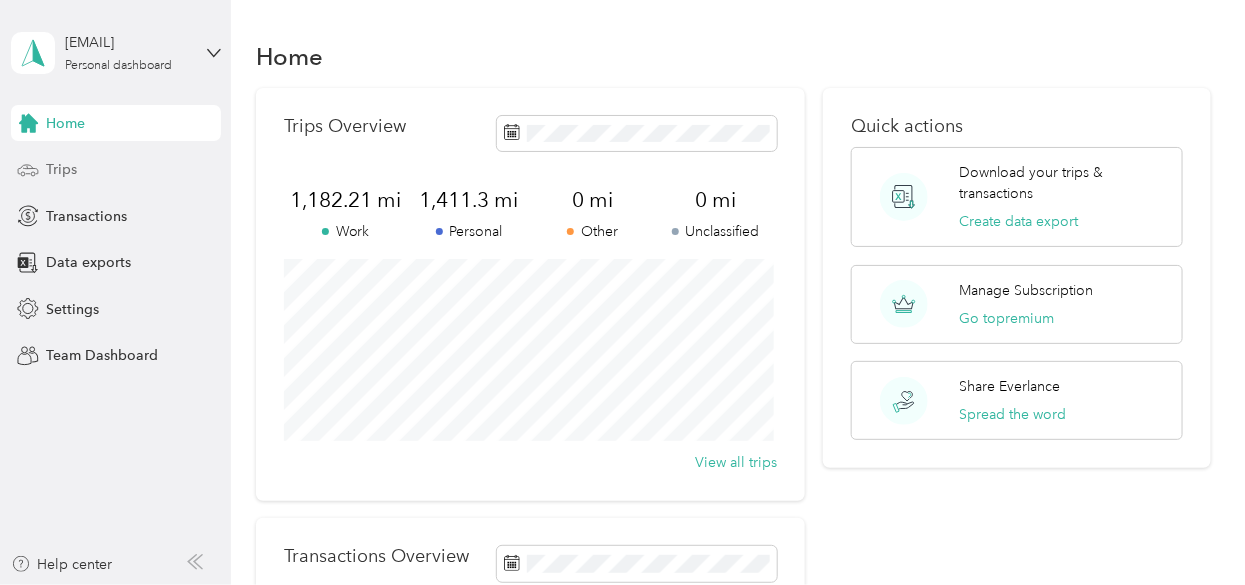 click on "Trips" at bounding box center (116, 170) 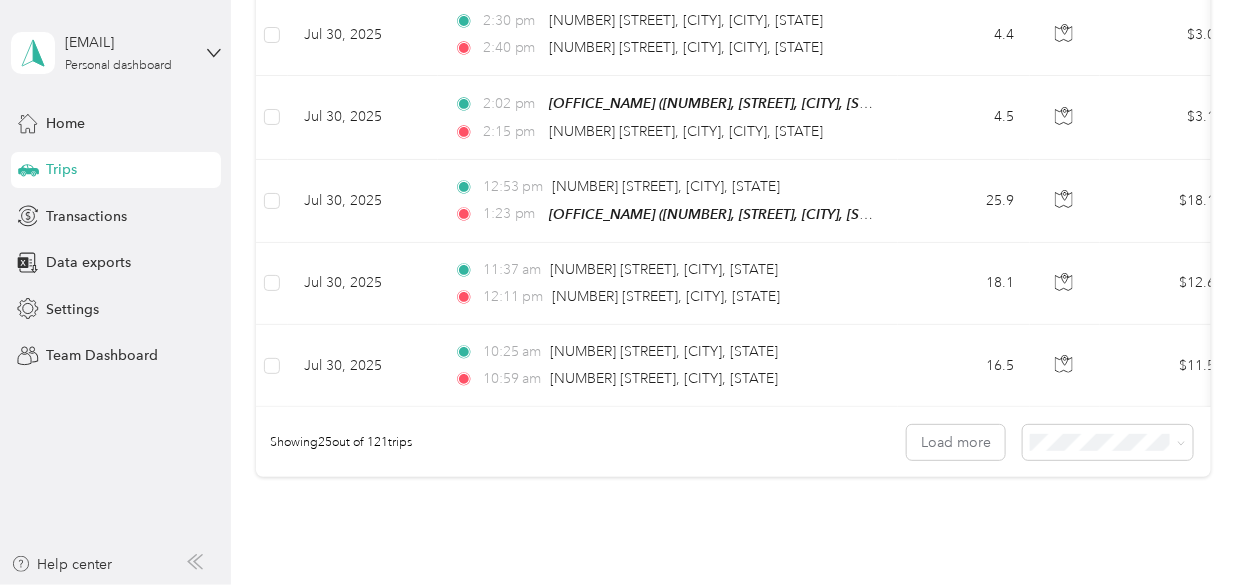 scroll, scrollTop: 2162, scrollLeft: 0, axis: vertical 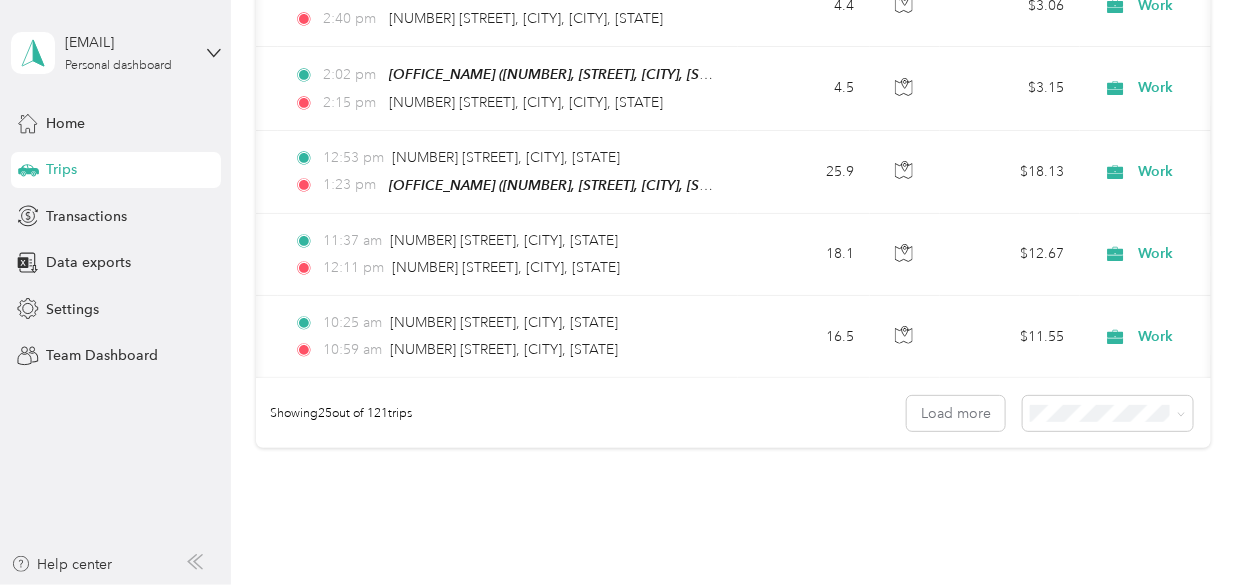 click on "100 per load" at bounding box center (1073, 508) 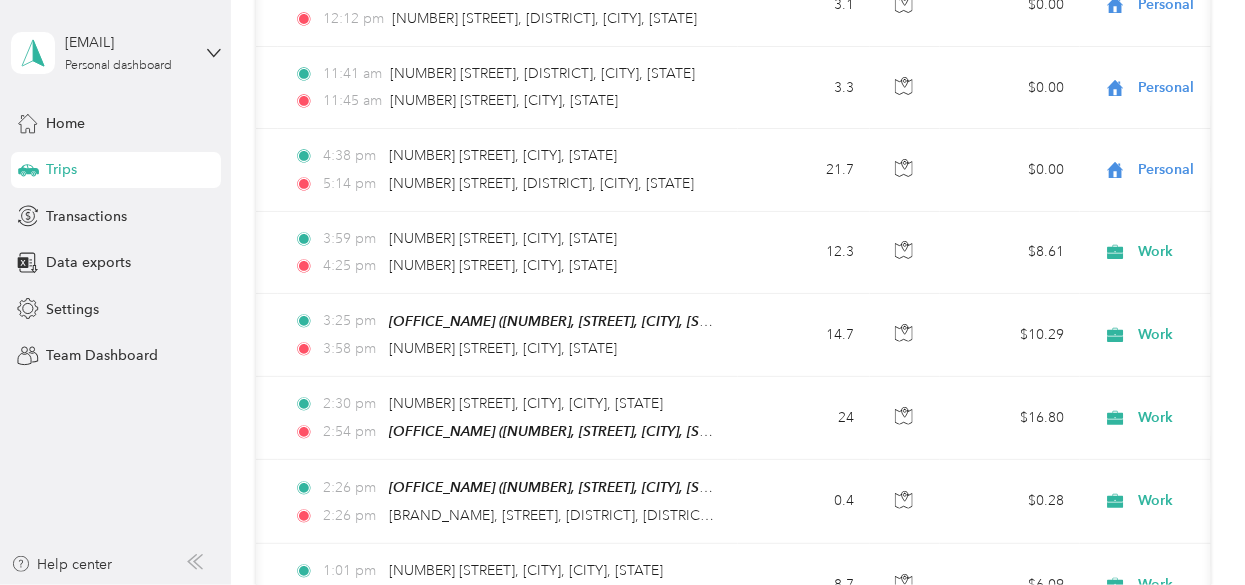 scroll, scrollTop: 2029, scrollLeft: 0, axis: vertical 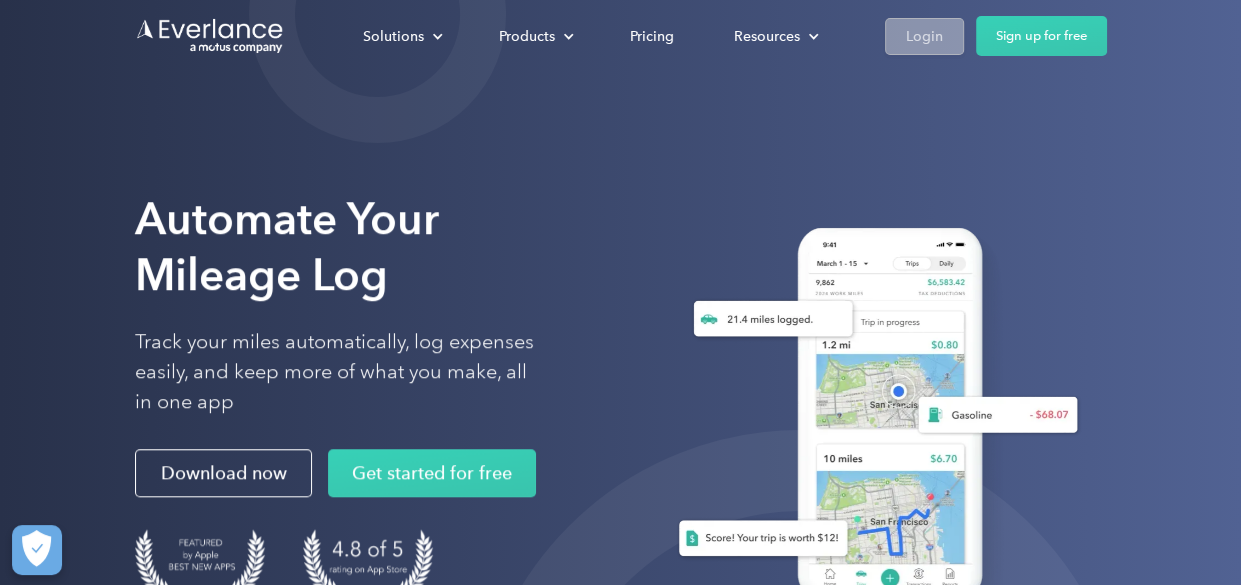 click on "Login" at bounding box center [924, 36] 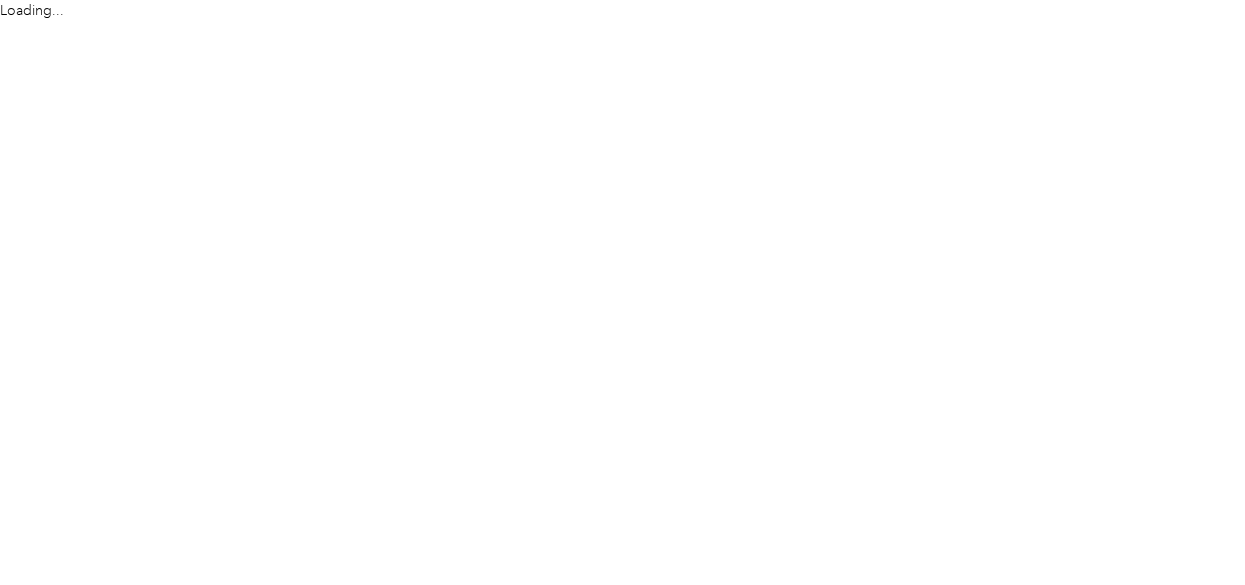 scroll, scrollTop: 0, scrollLeft: 0, axis: both 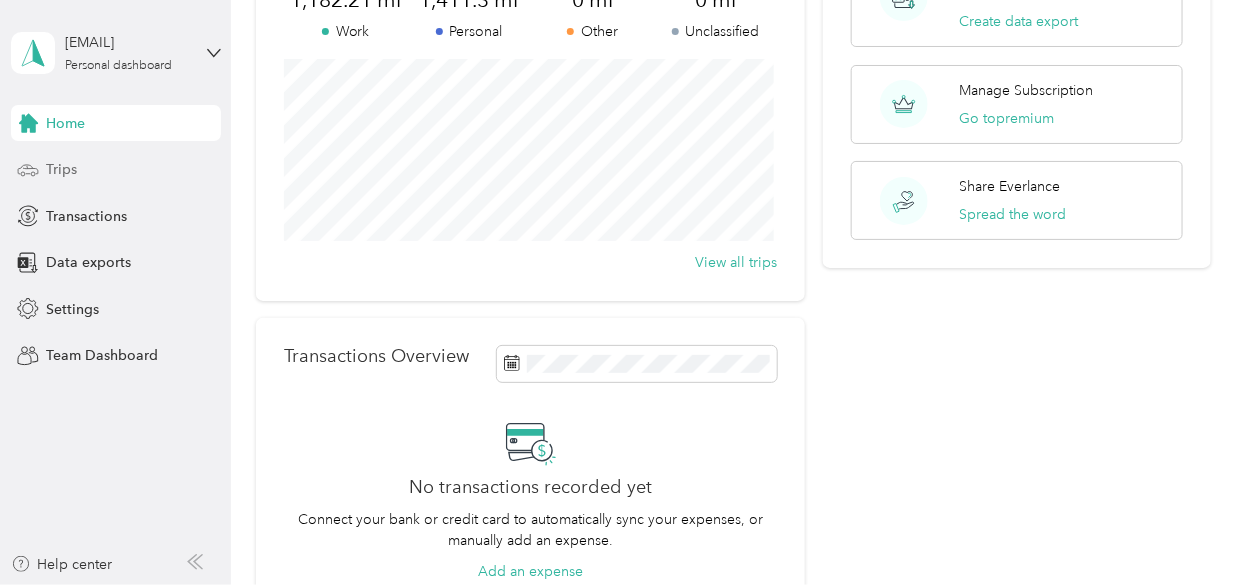 click on "Trips" at bounding box center [61, 169] 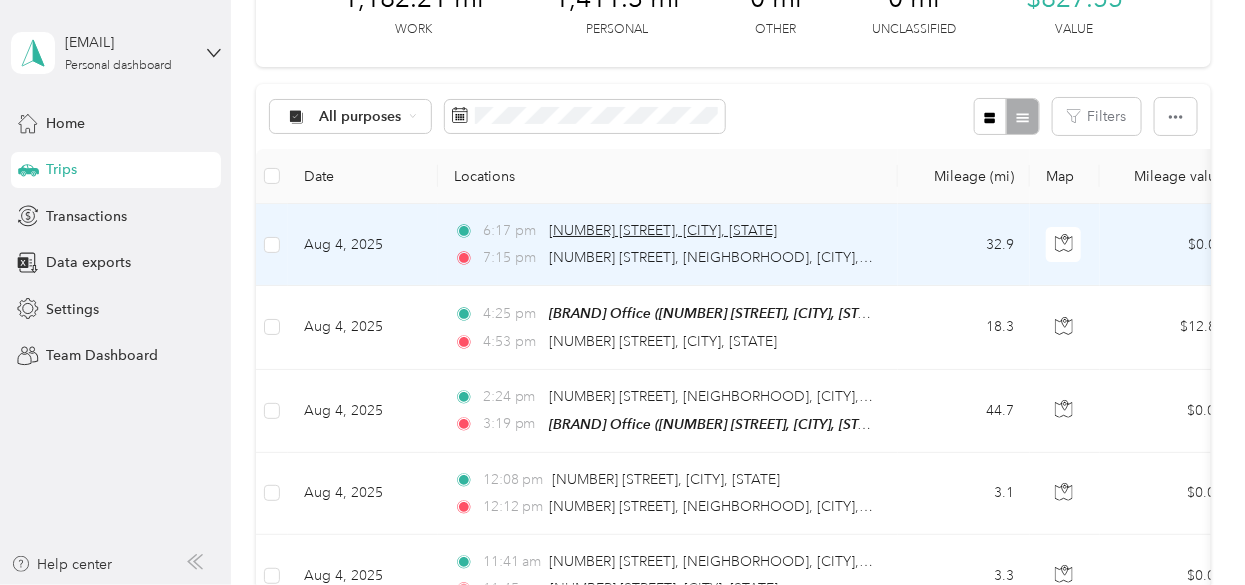 scroll, scrollTop: 0, scrollLeft: 0, axis: both 